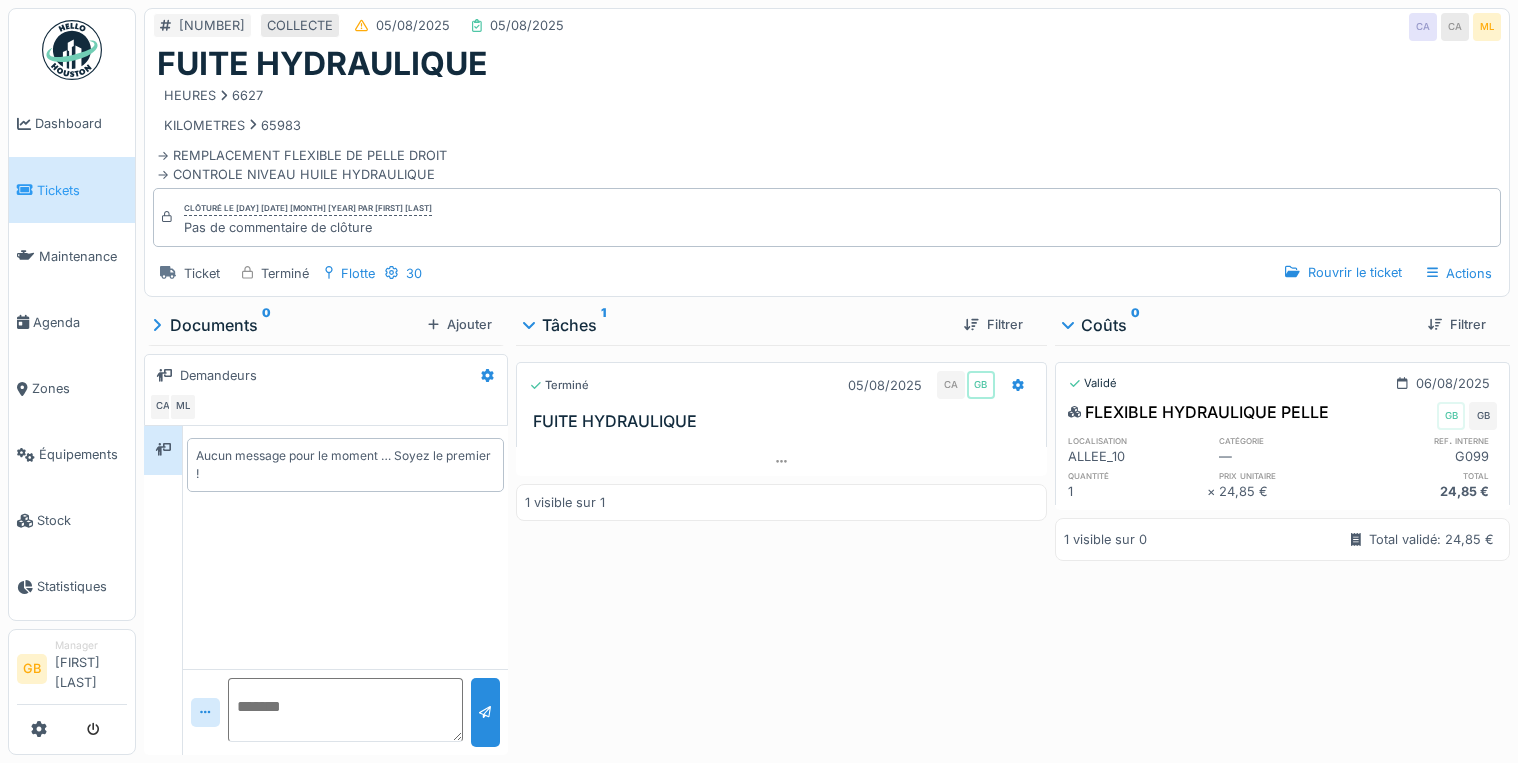 scroll, scrollTop: 0, scrollLeft: 0, axis: both 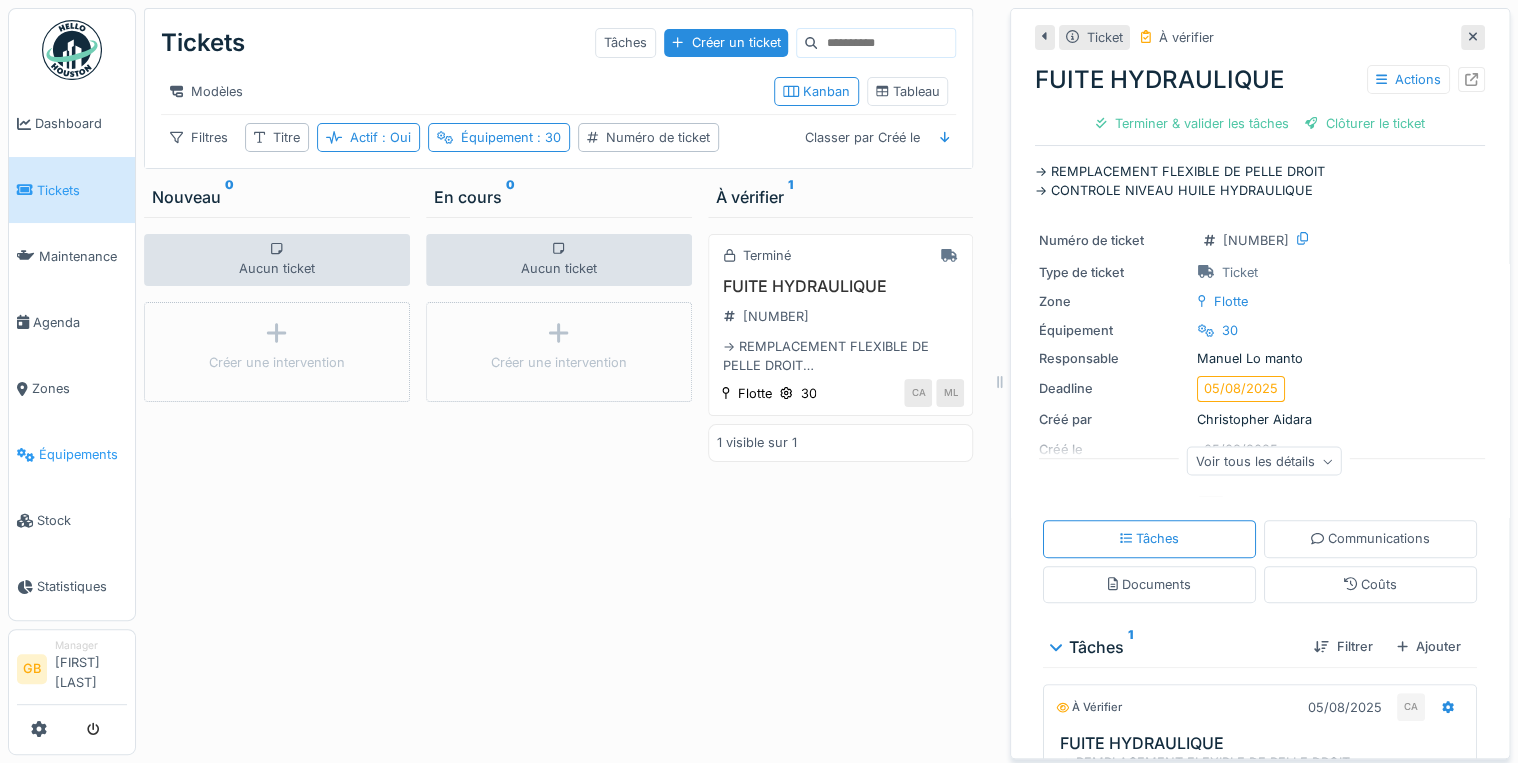 click on "Équipements" at bounding box center [83, 454] 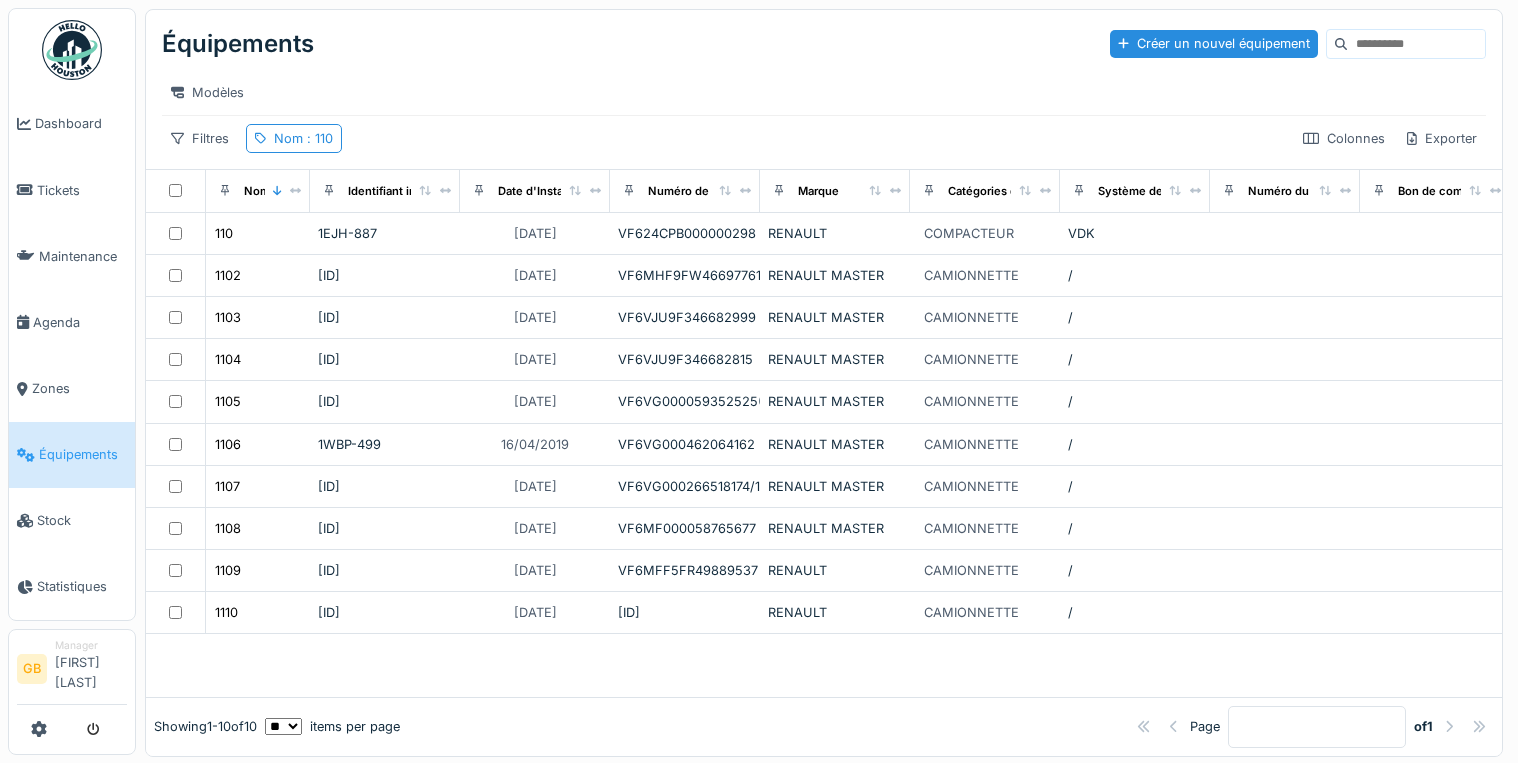 scroll, scrollTop: 0, scrollLeft: 0, axis: both 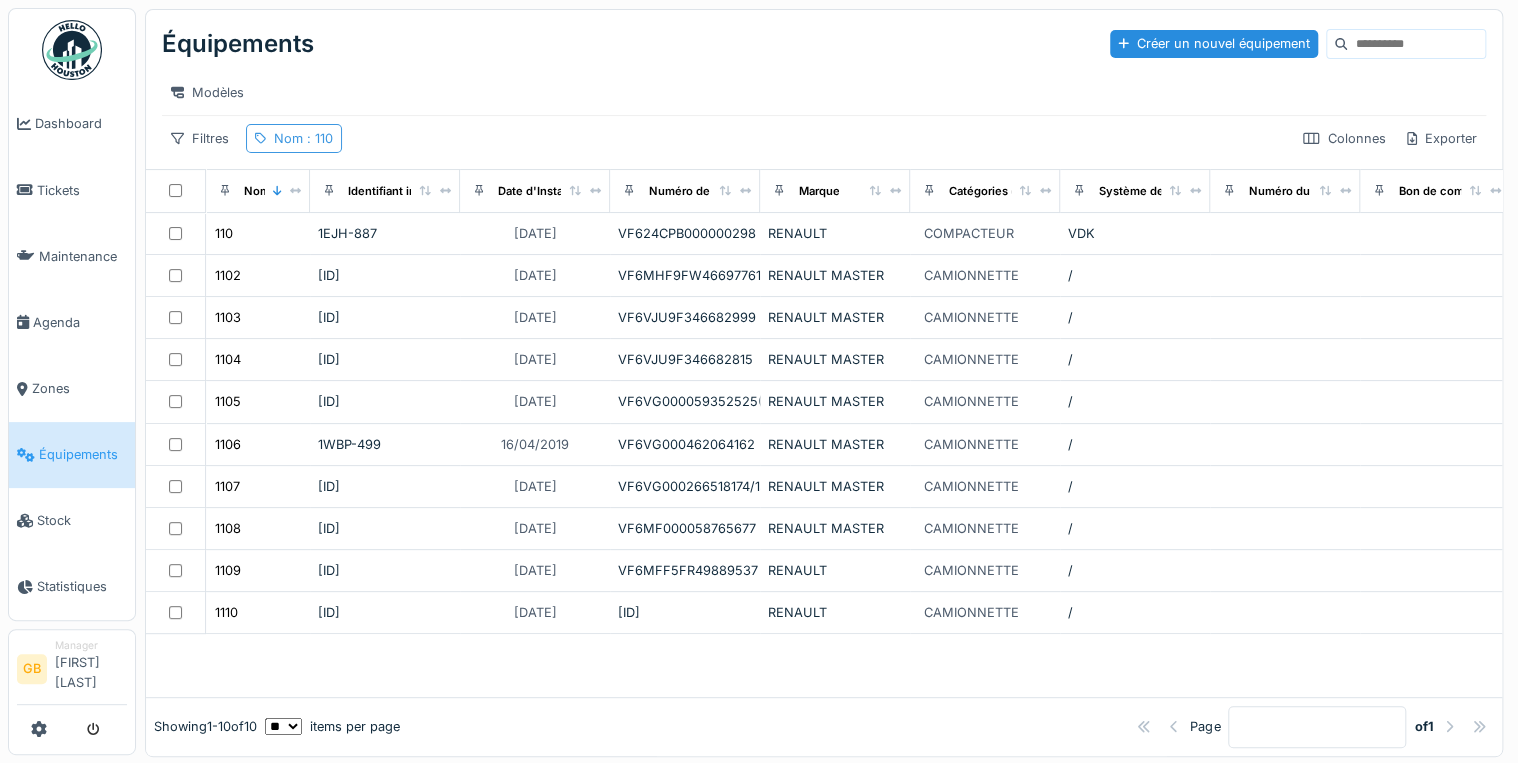 click on "Nom   :   [NUMBER]" at bounding box center (294, 138) 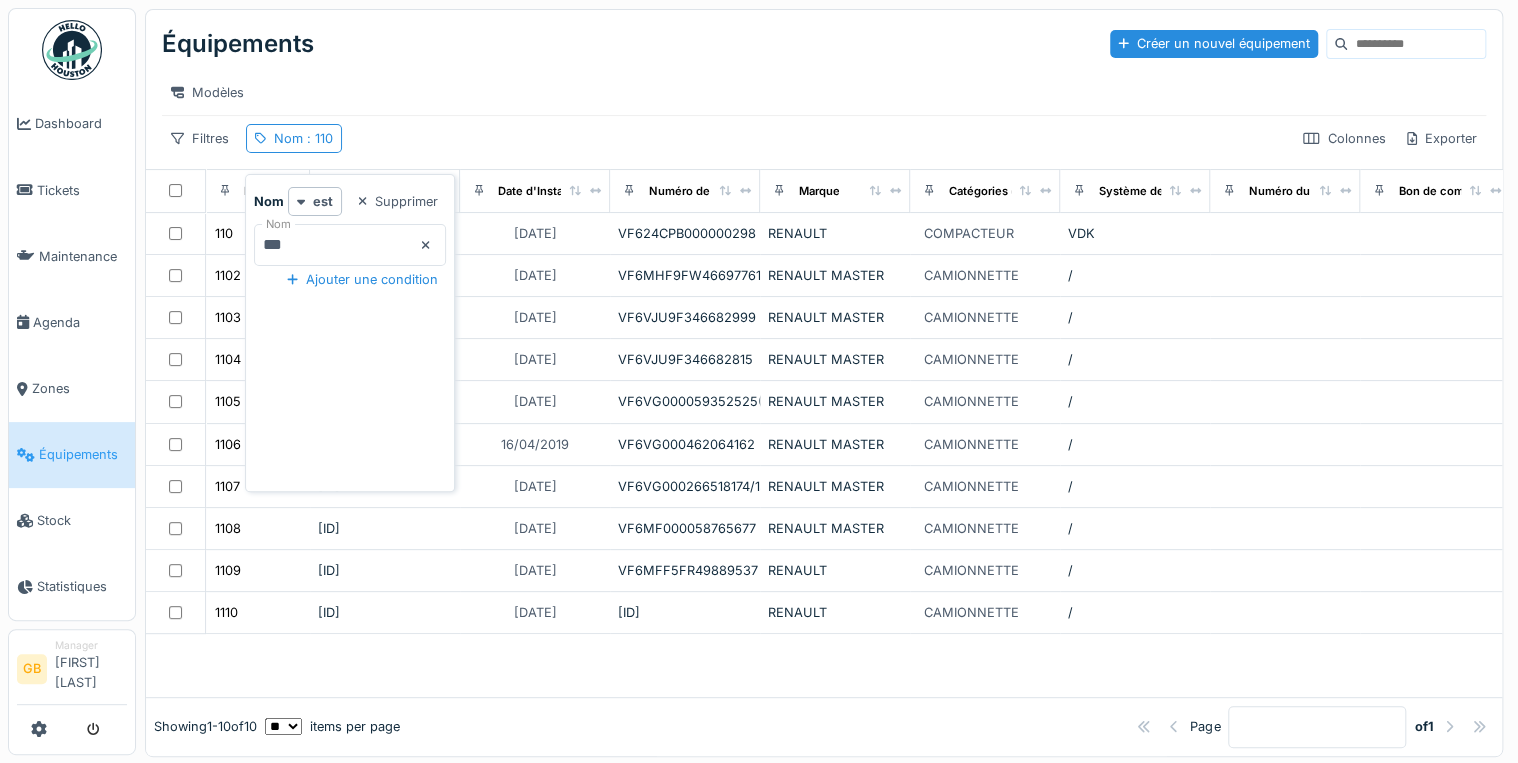 click on "***" at bounding box center (350, 245) 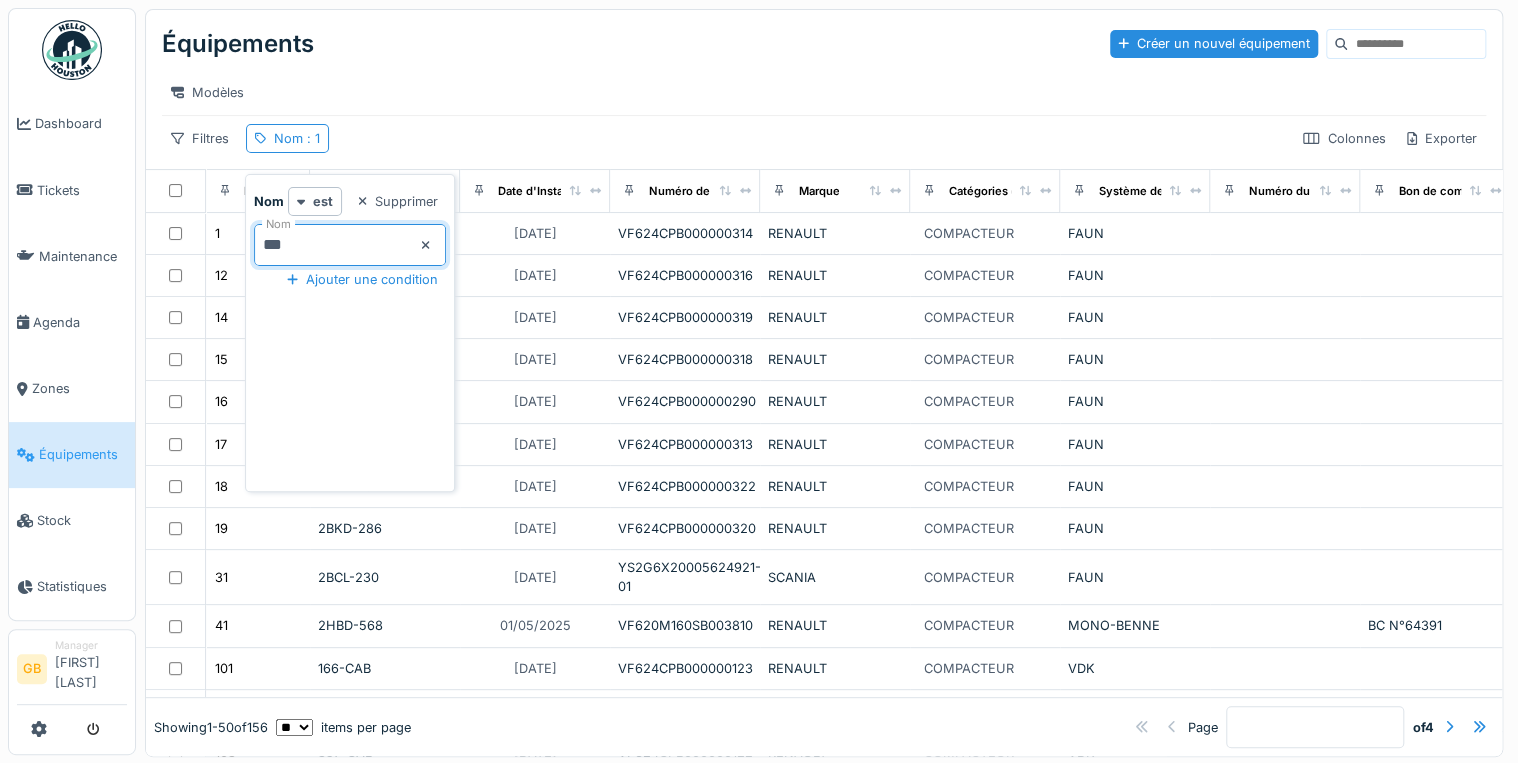 type on "****" 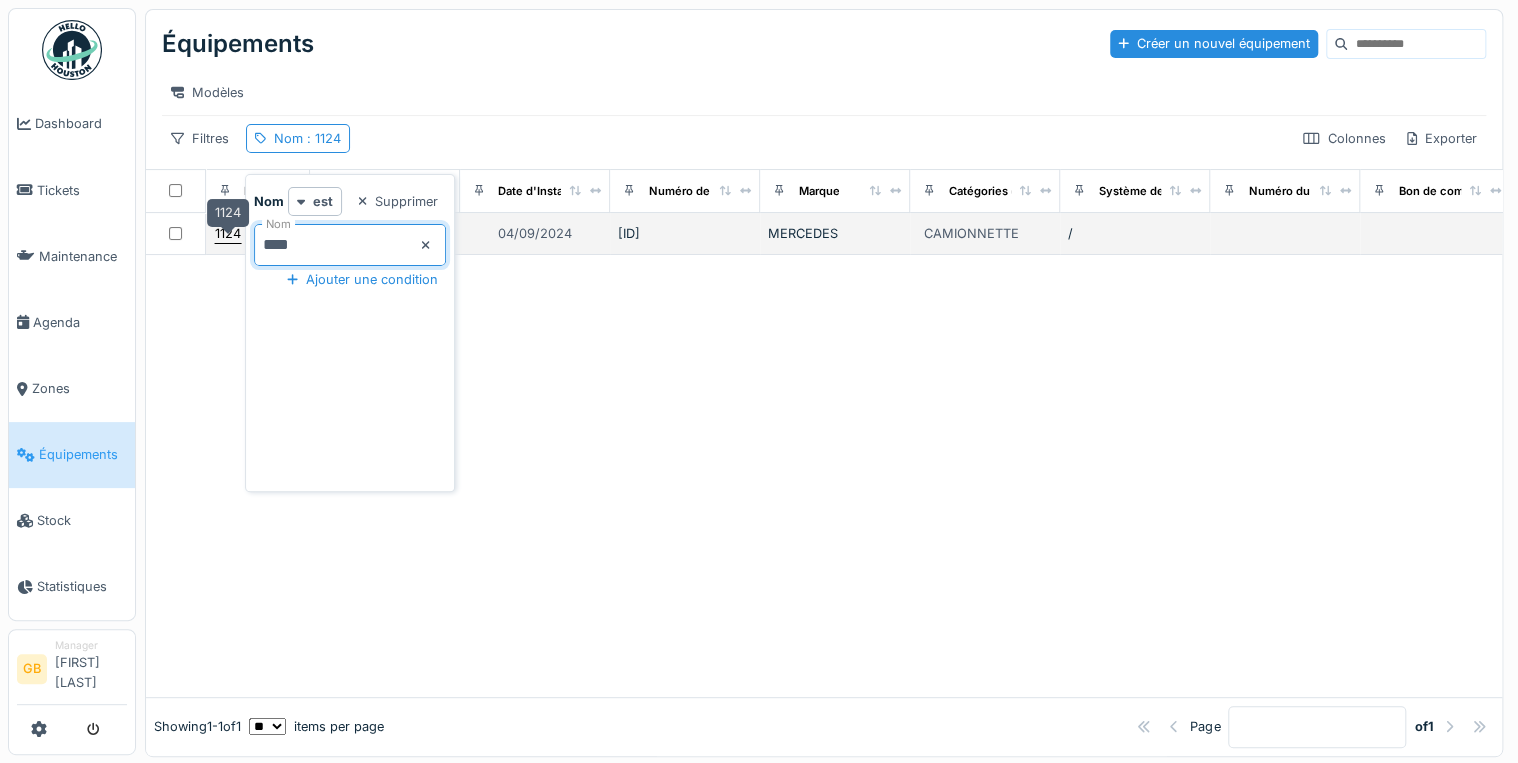 click on "1124" at bounding box center [228, 233] 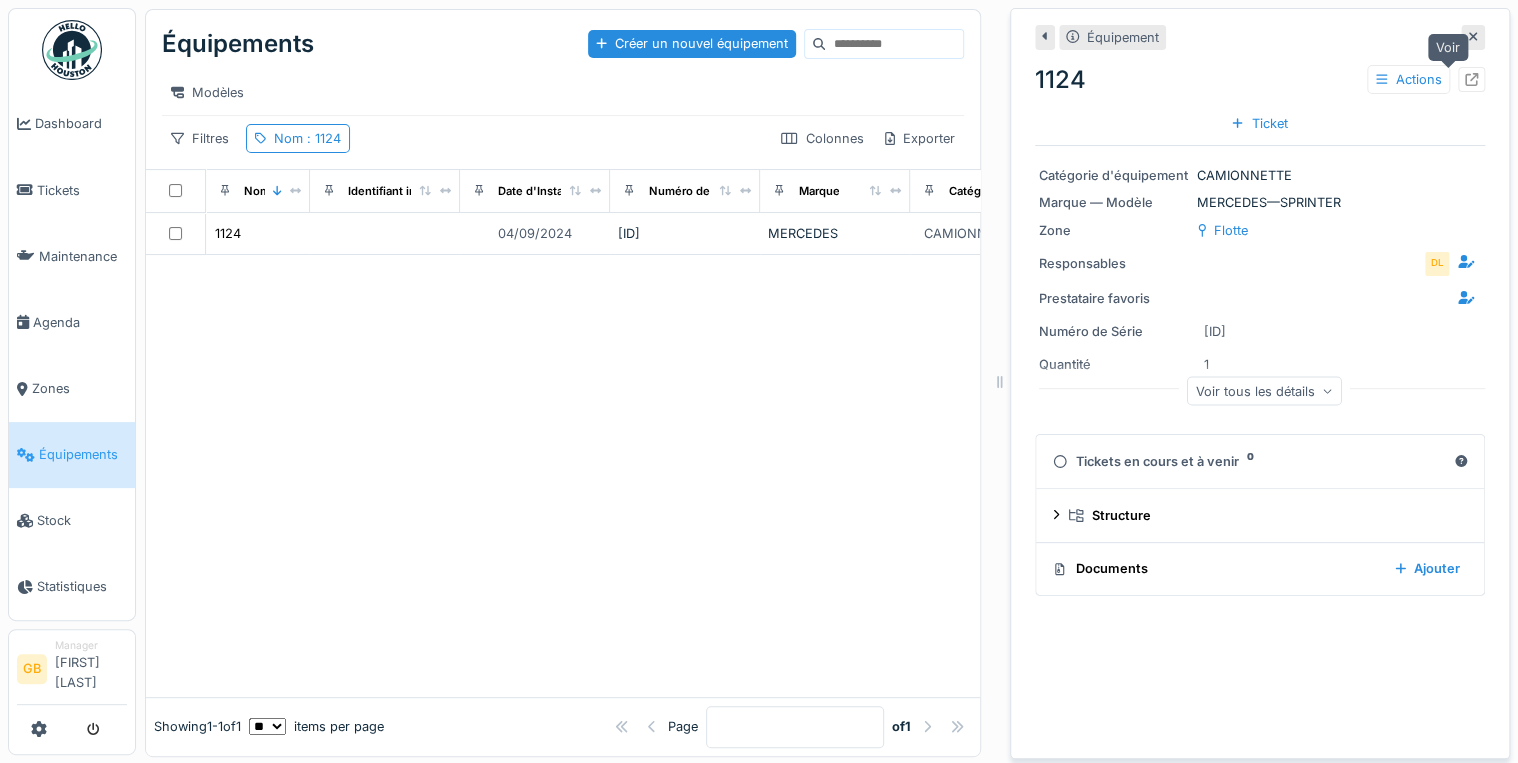 click at bounding box center [1471, 79] 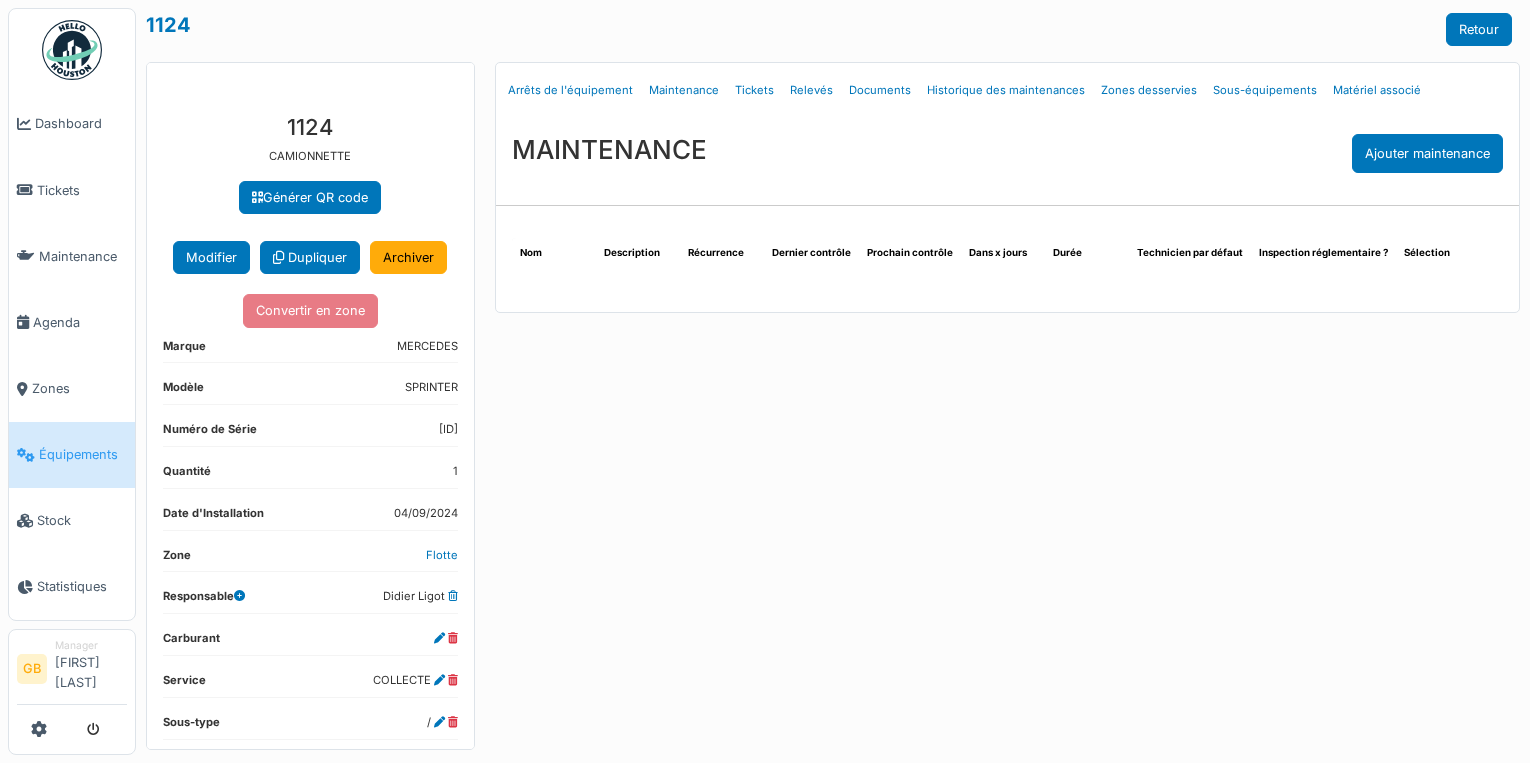 scroll, scrollTop: 0, scrollLeft: 0, axis: both 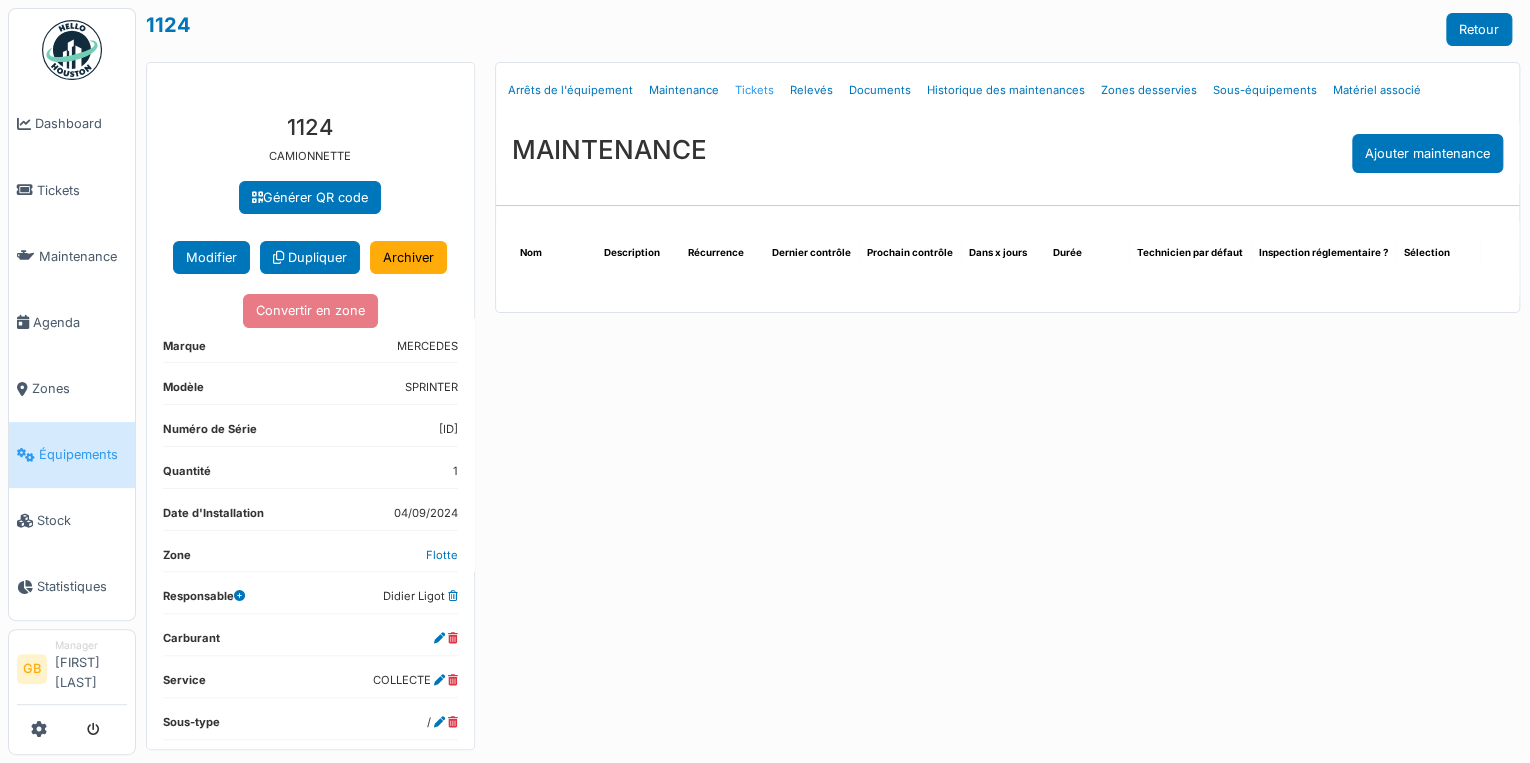 click on "Tickets" at bounding box center (754, 90) 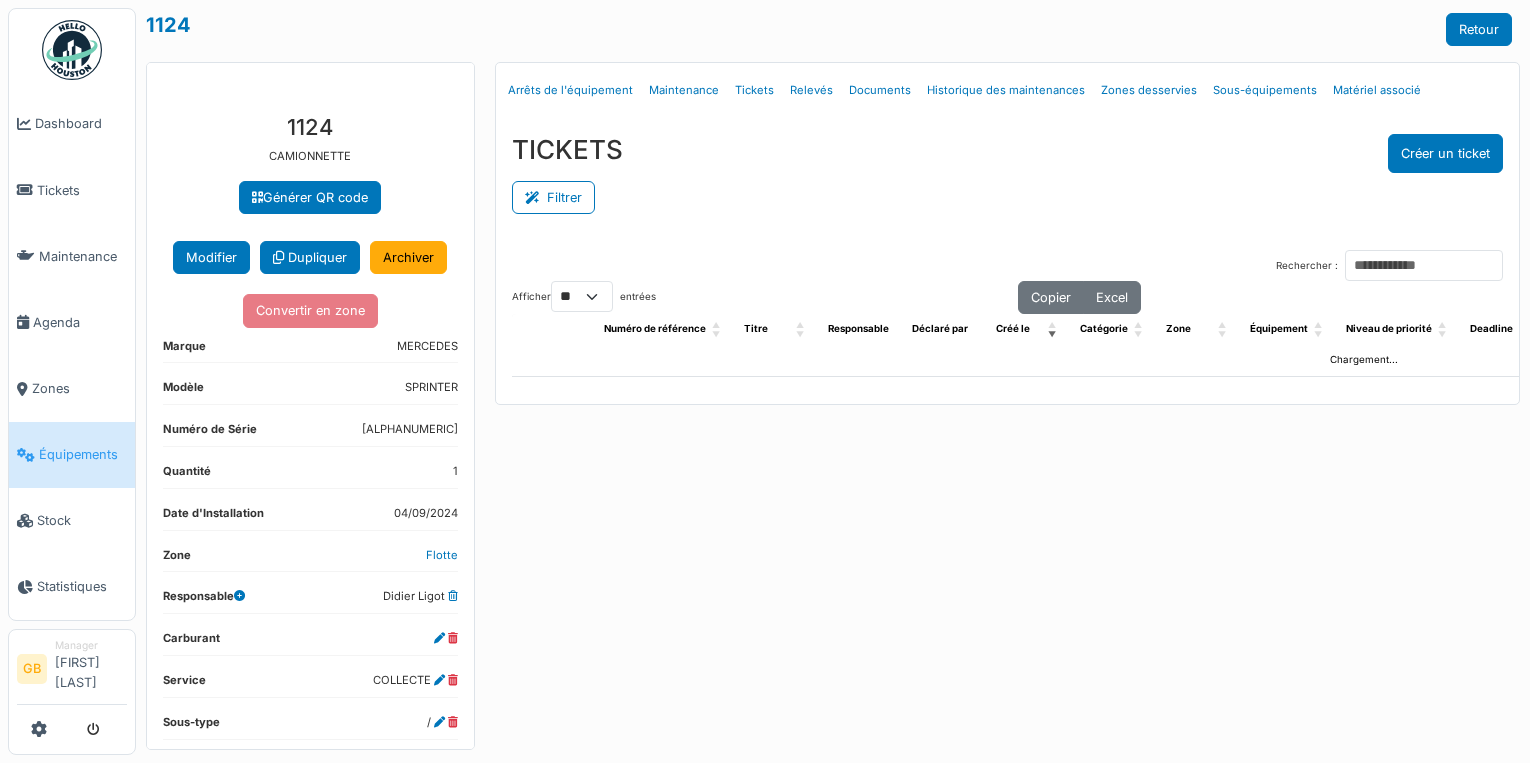 scroll, scrollTop: 0, scrollLeft: 0, axis: both 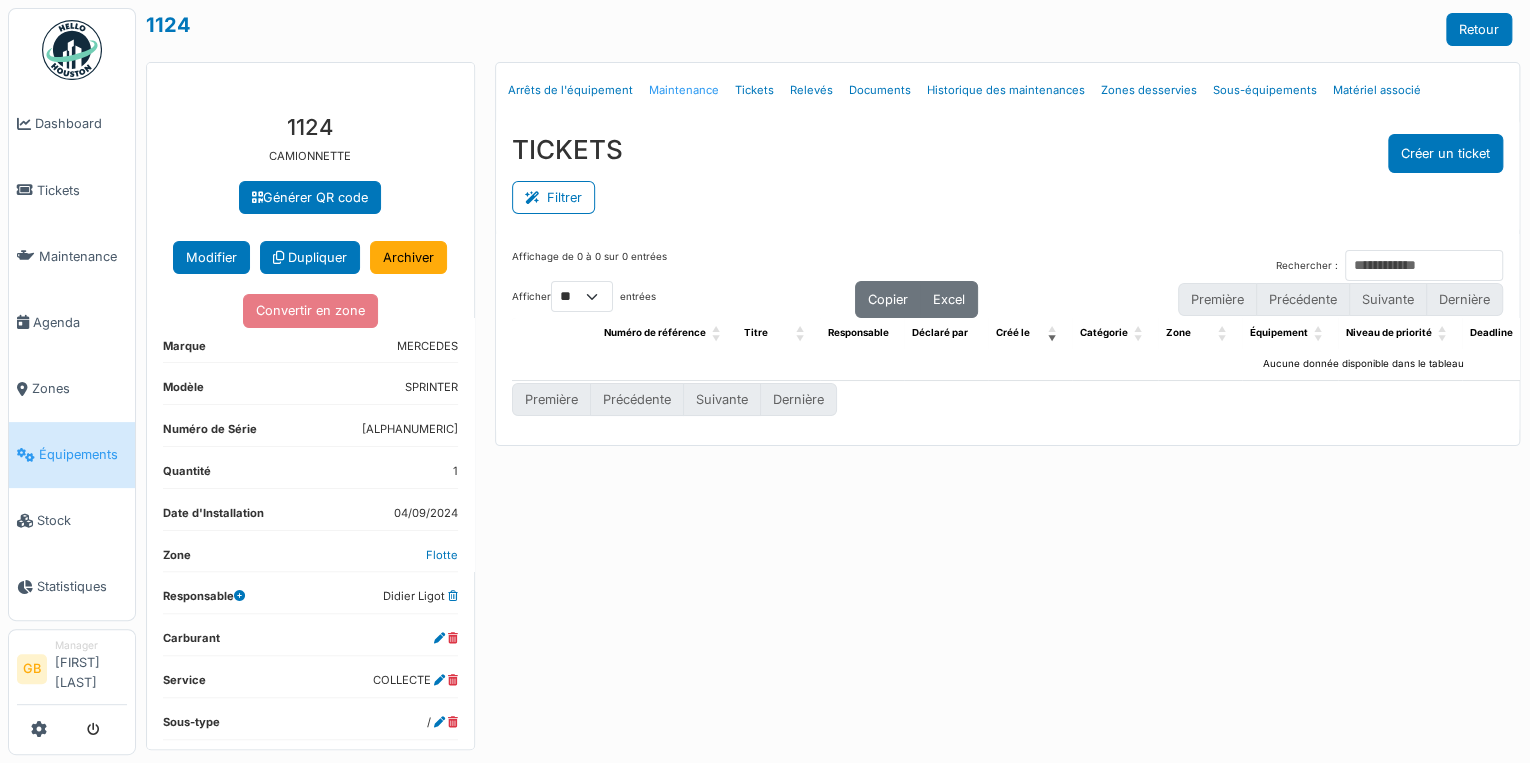 click on "Maintenance" at bounding box center (684, 90) 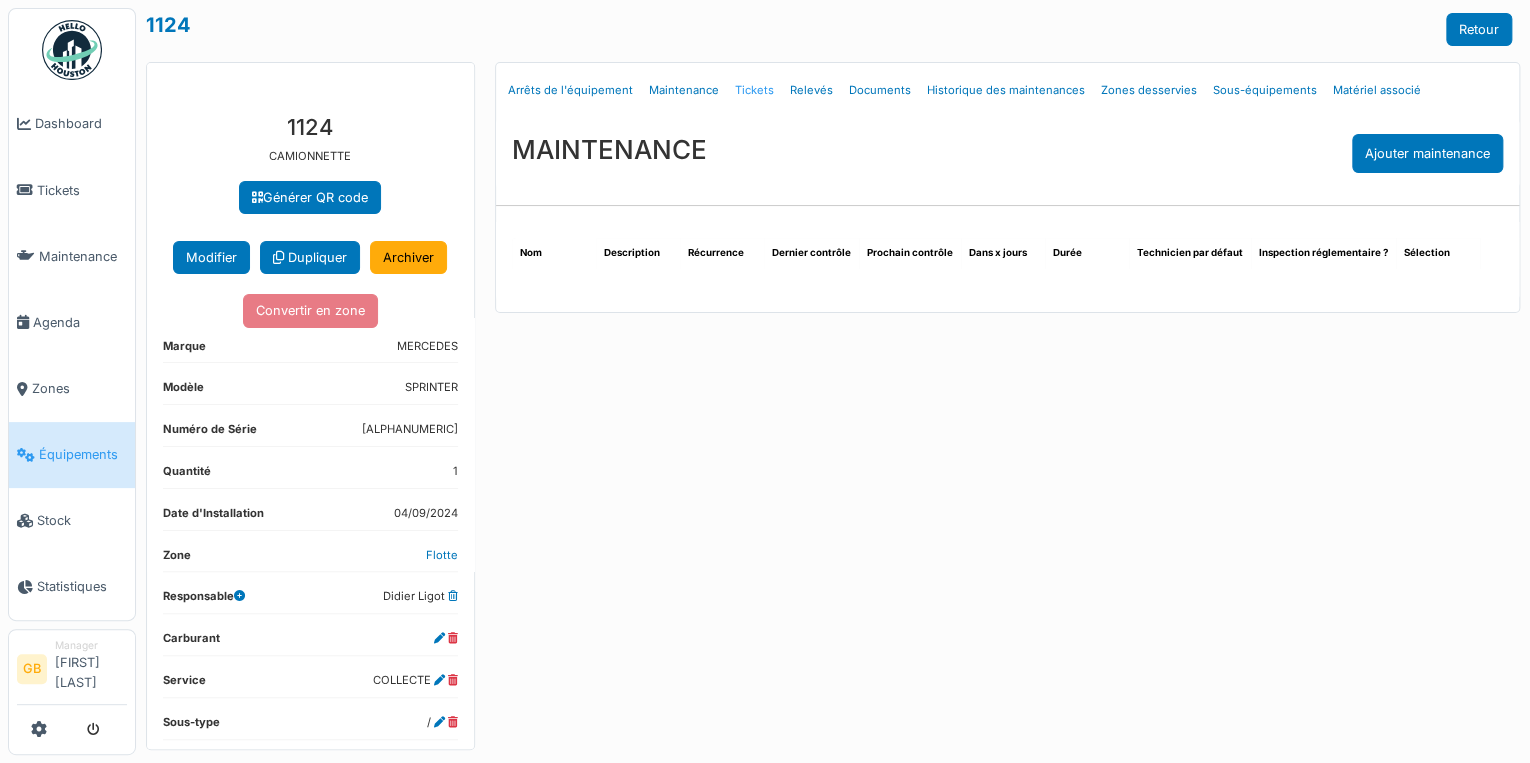 click on "Tickets" at bounding box center [754, 90] 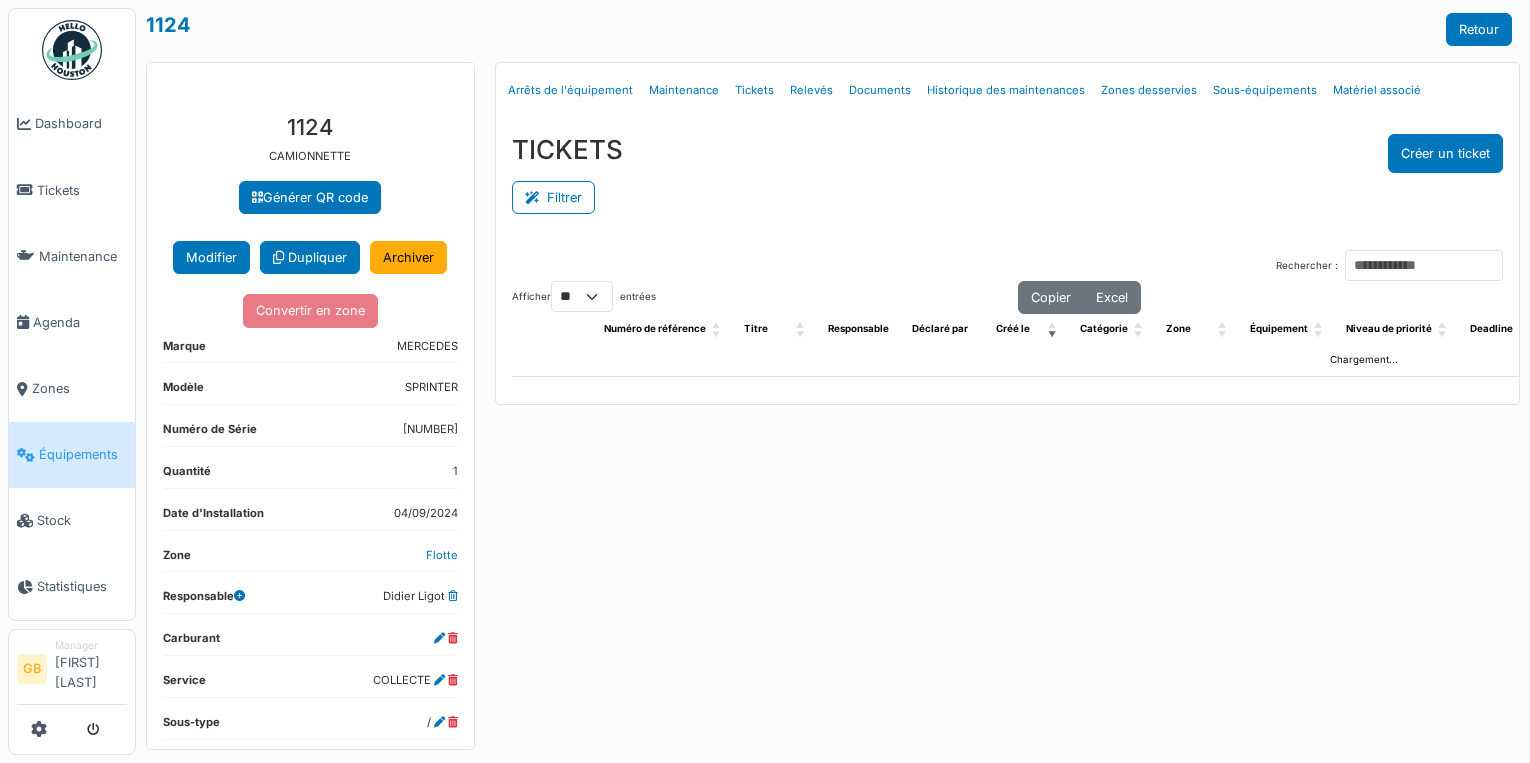 scroll, scrollTop: 0, scrollLeft: 0, axis: both 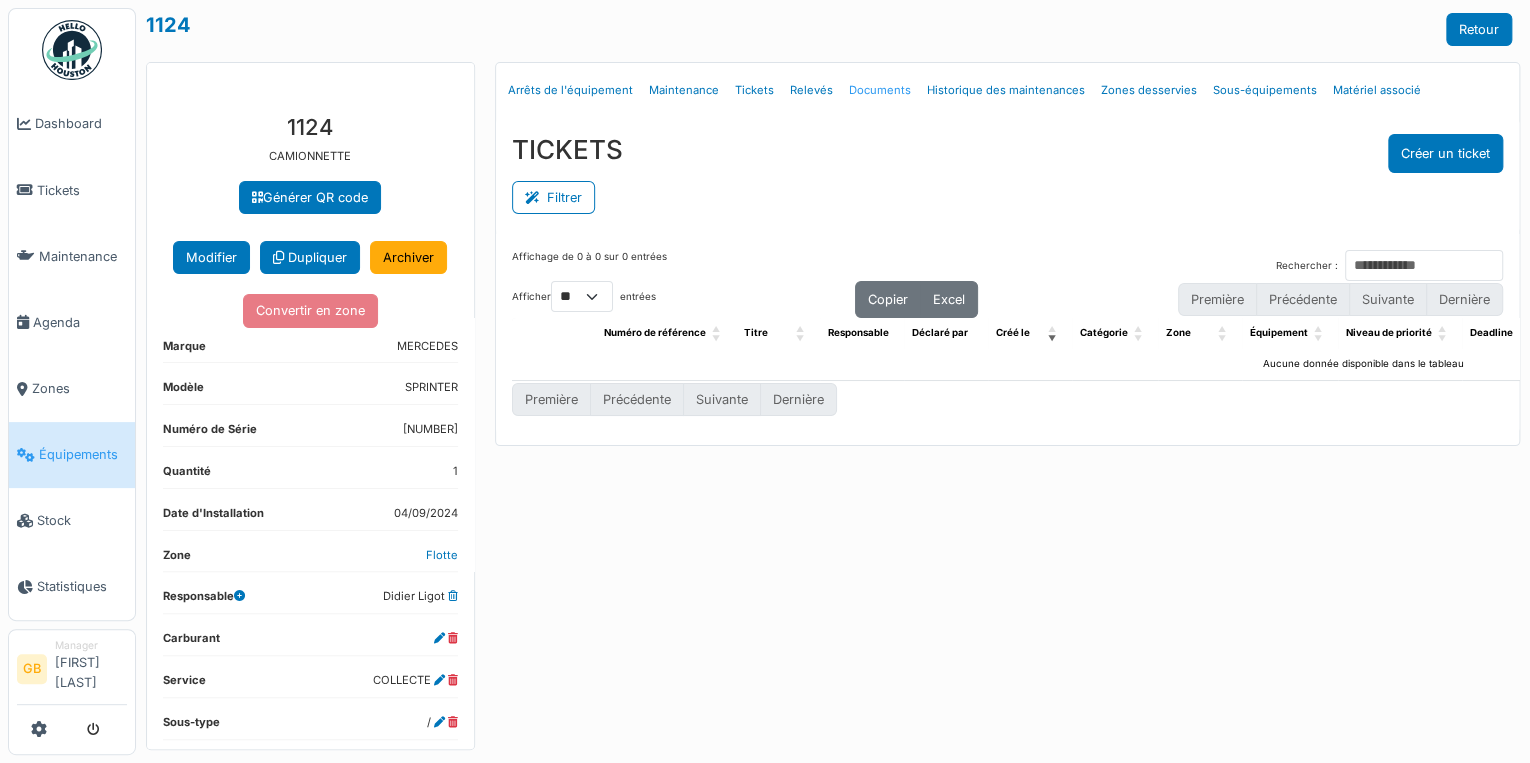 click on "Documents" at bounding box center [880, 90] 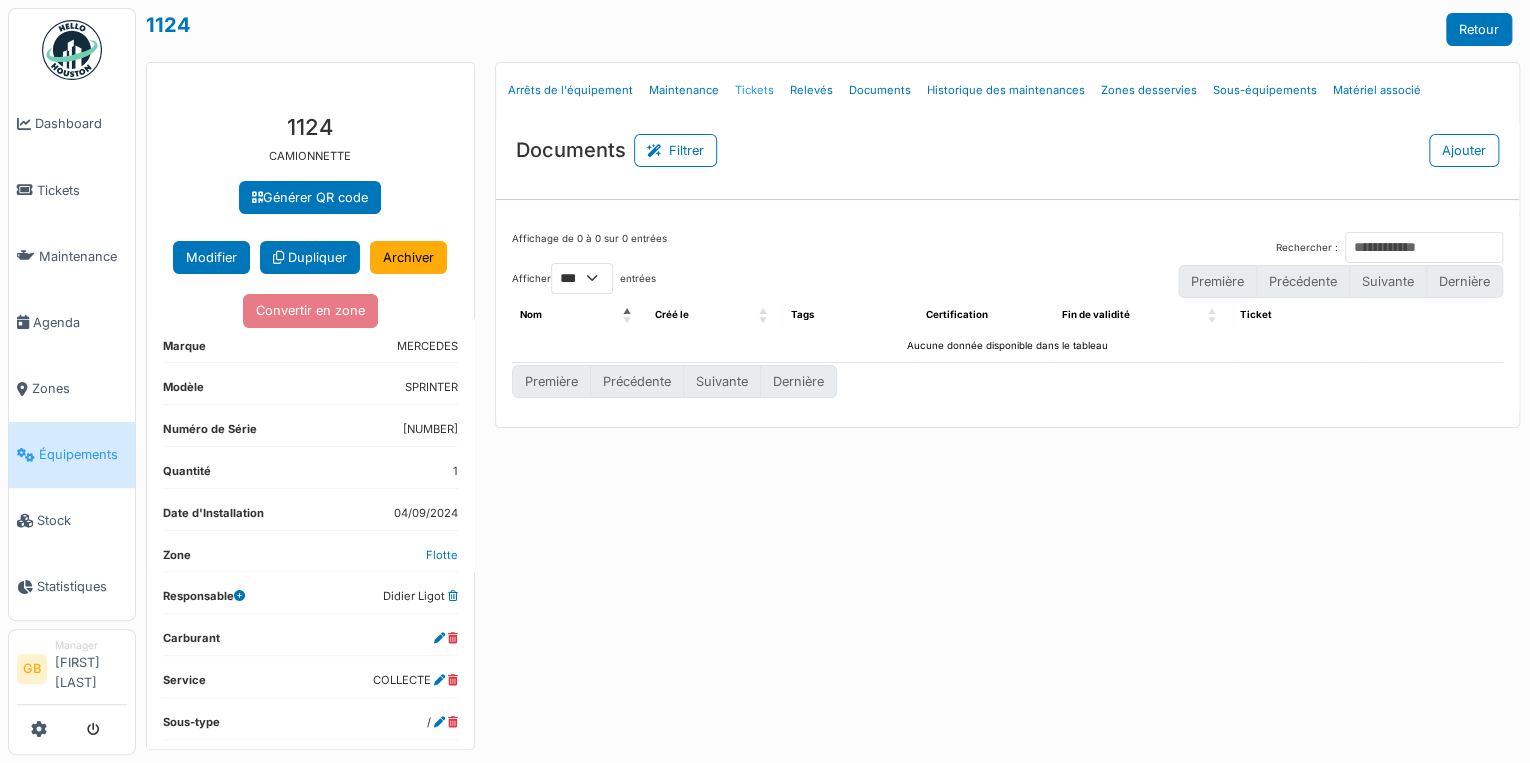click on "Tickets" at bounding box center [754, 90] 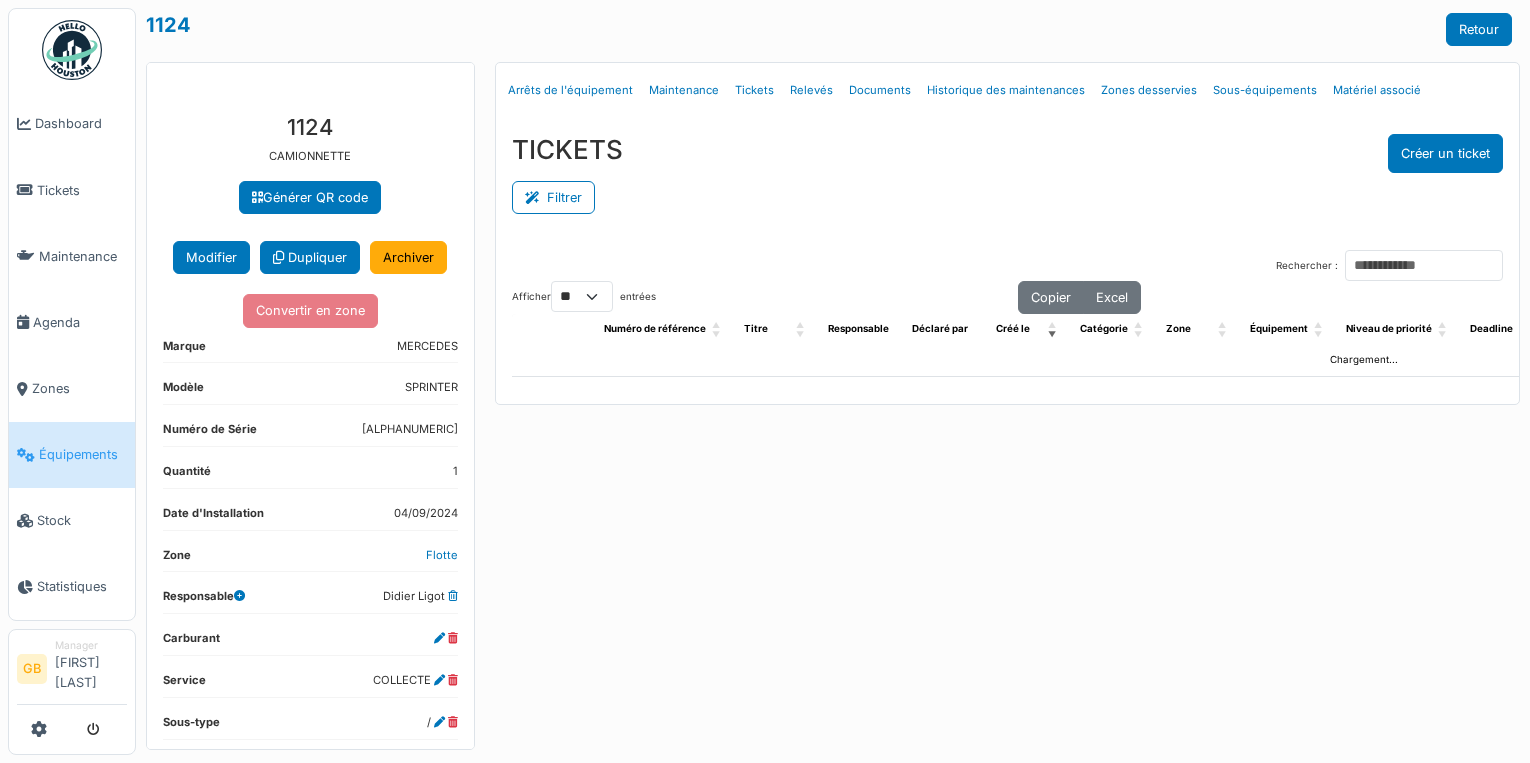 scroll, scrollTop: 0, scrollLeft: 0, axis: both 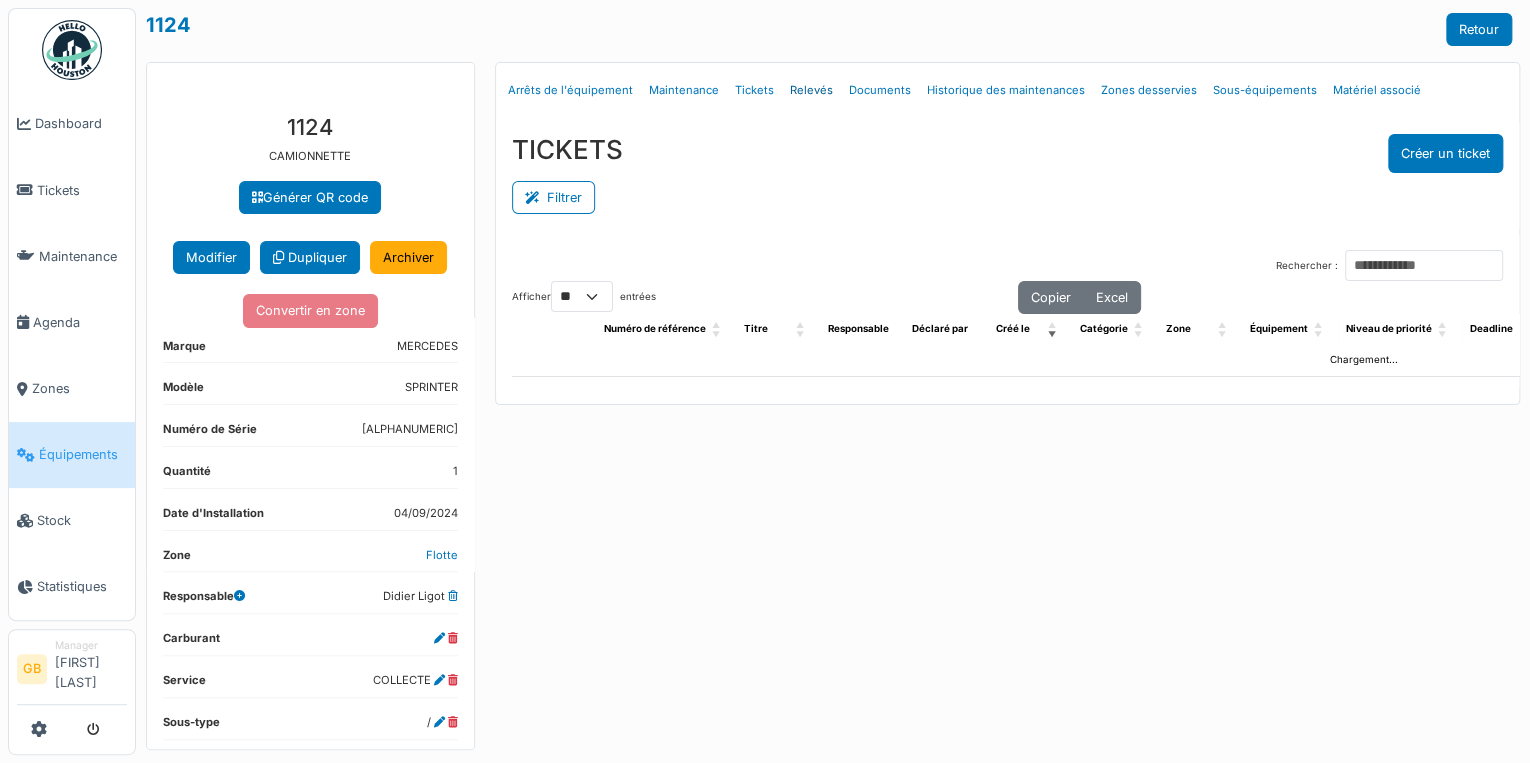 click on "Relevés" at bounding box center [811, 90] 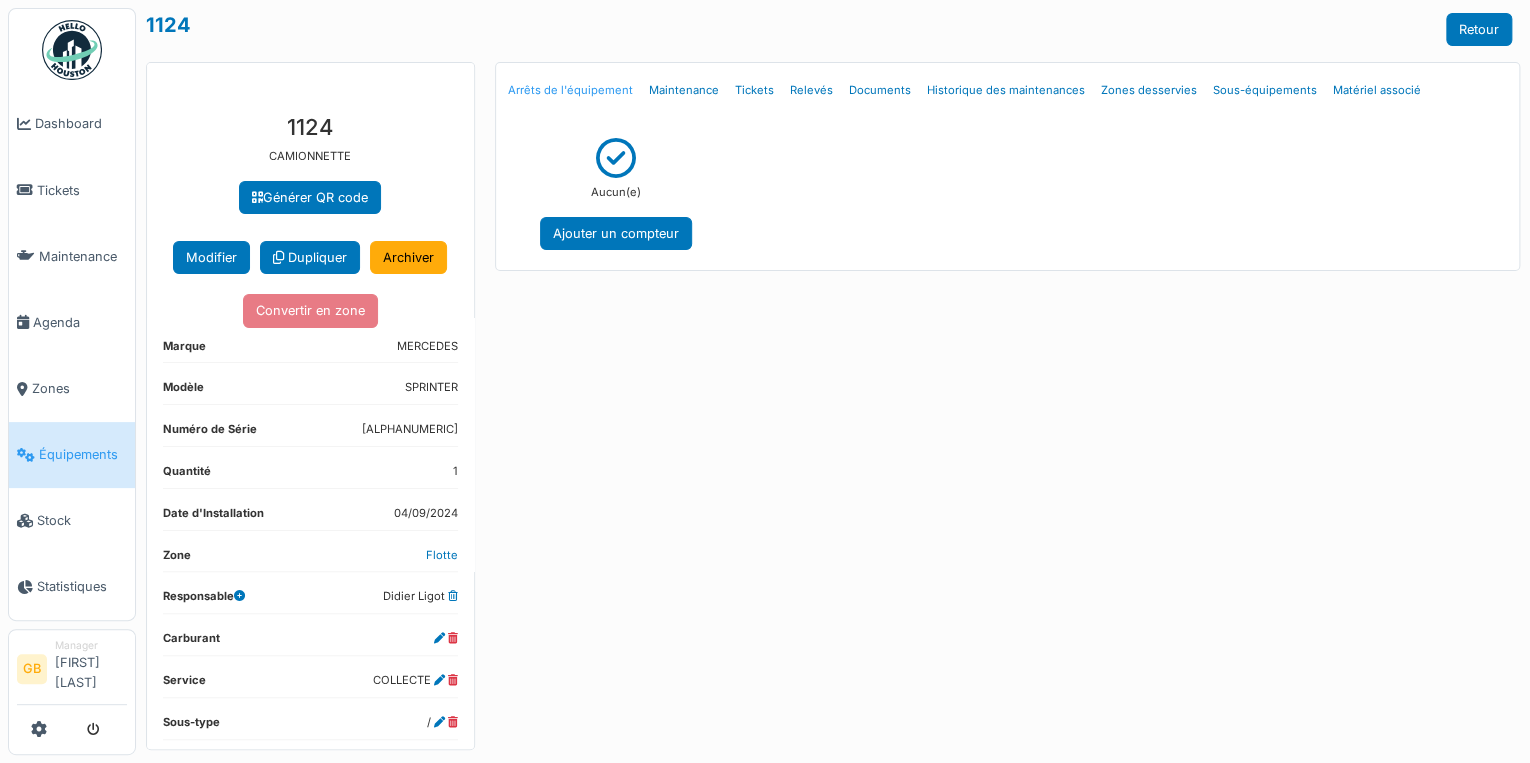 click on "Arrêts de l'équipement" at bounding box center (570, 90) 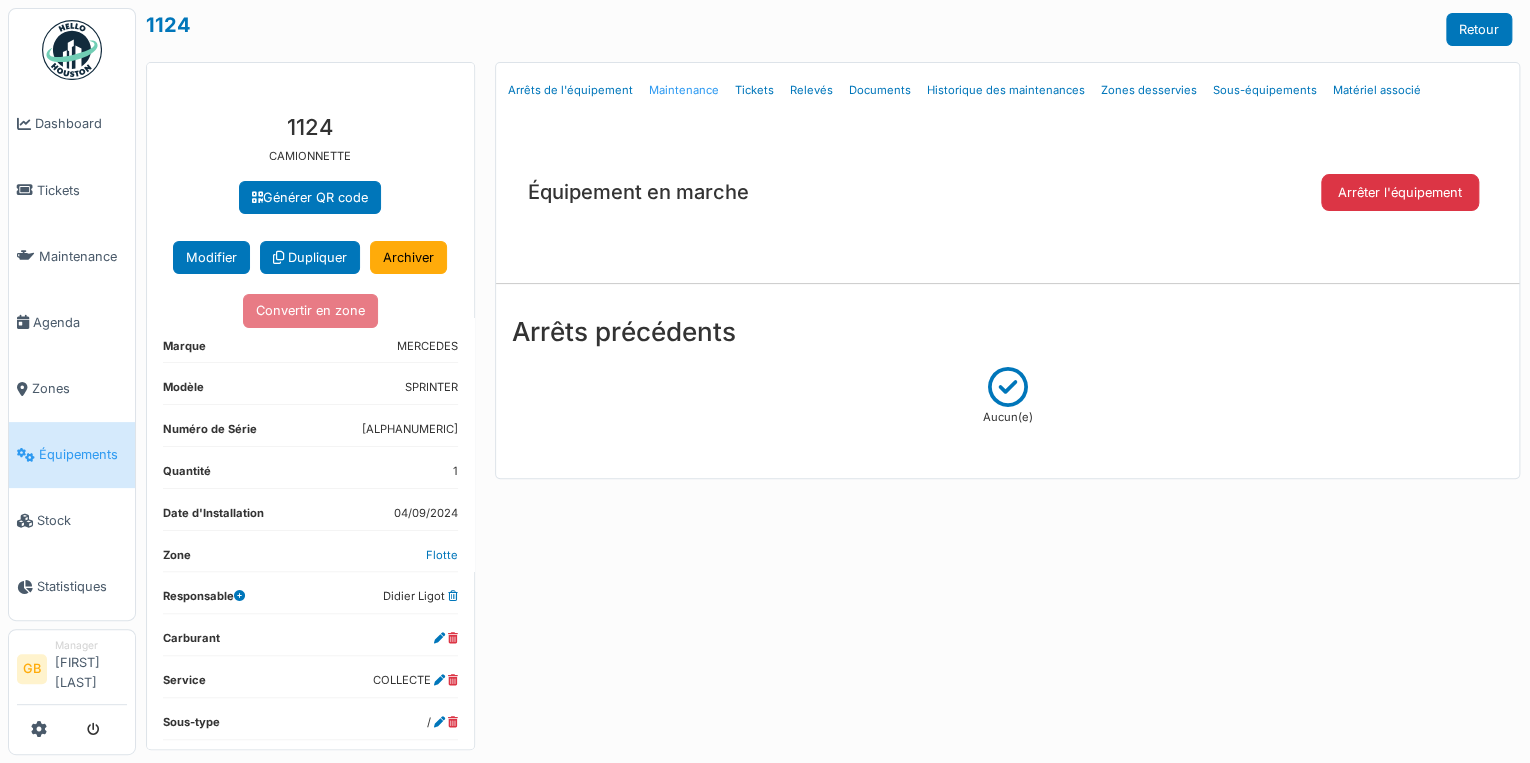 click on "Maintenance" at bounding box center [684, 90] 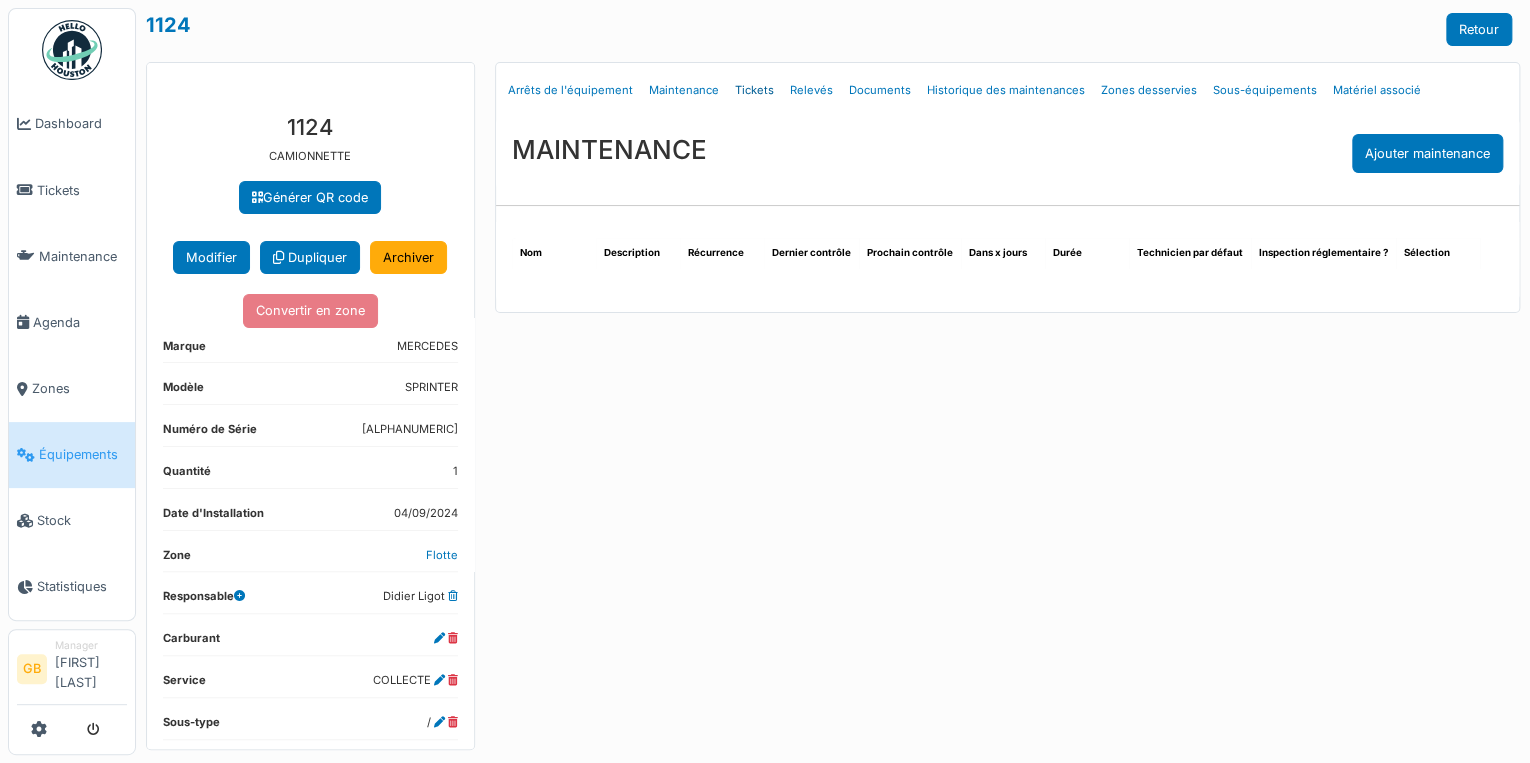 click on "Tickets" at bounding box center (754, 90) 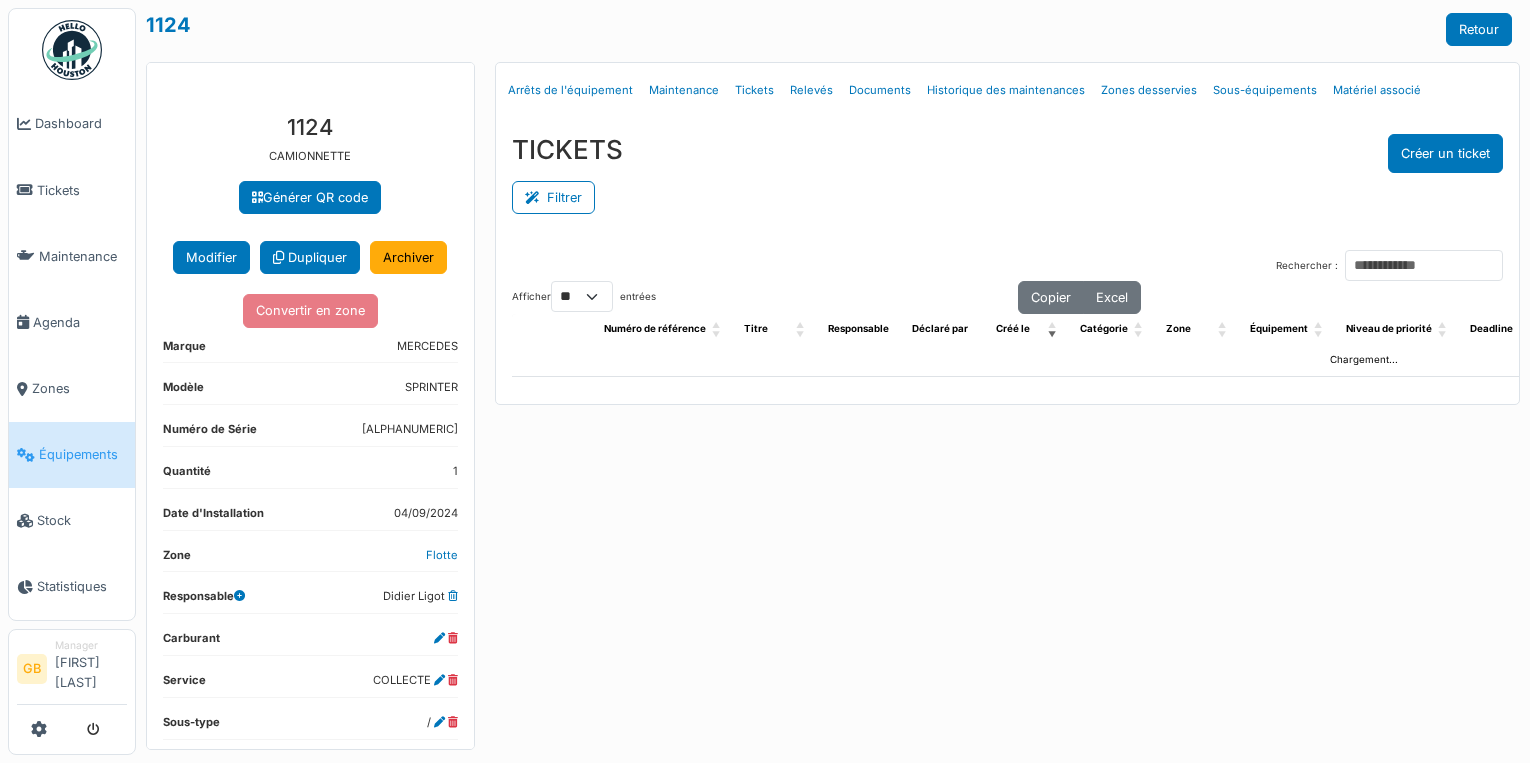 scroll, scrollTop: 0, scrollLeft: 0, axis: both 